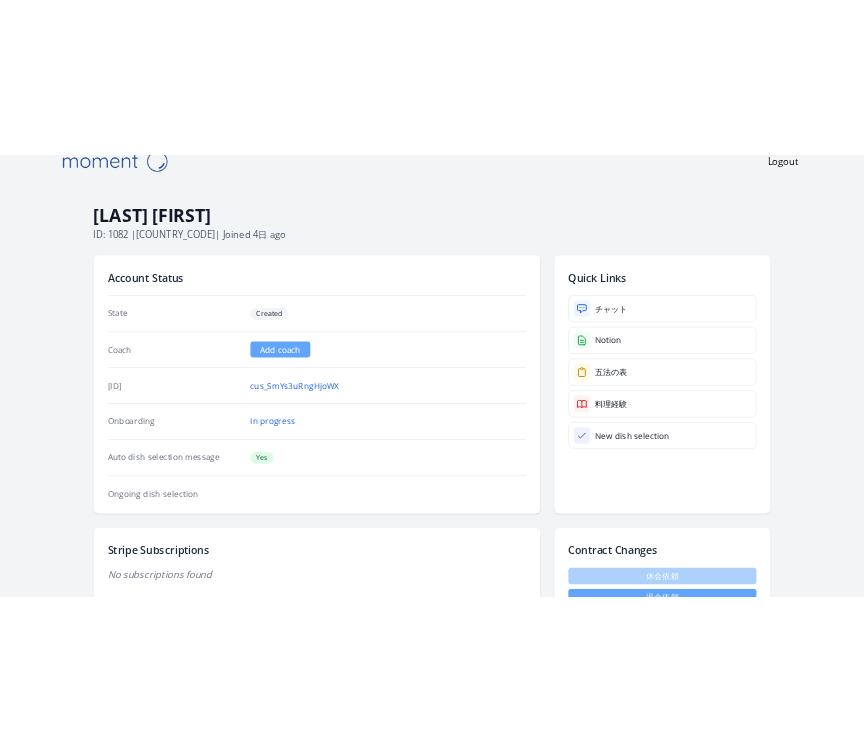 scroll, scrollTop: 34, scrollLeft: 0, axis: vertical 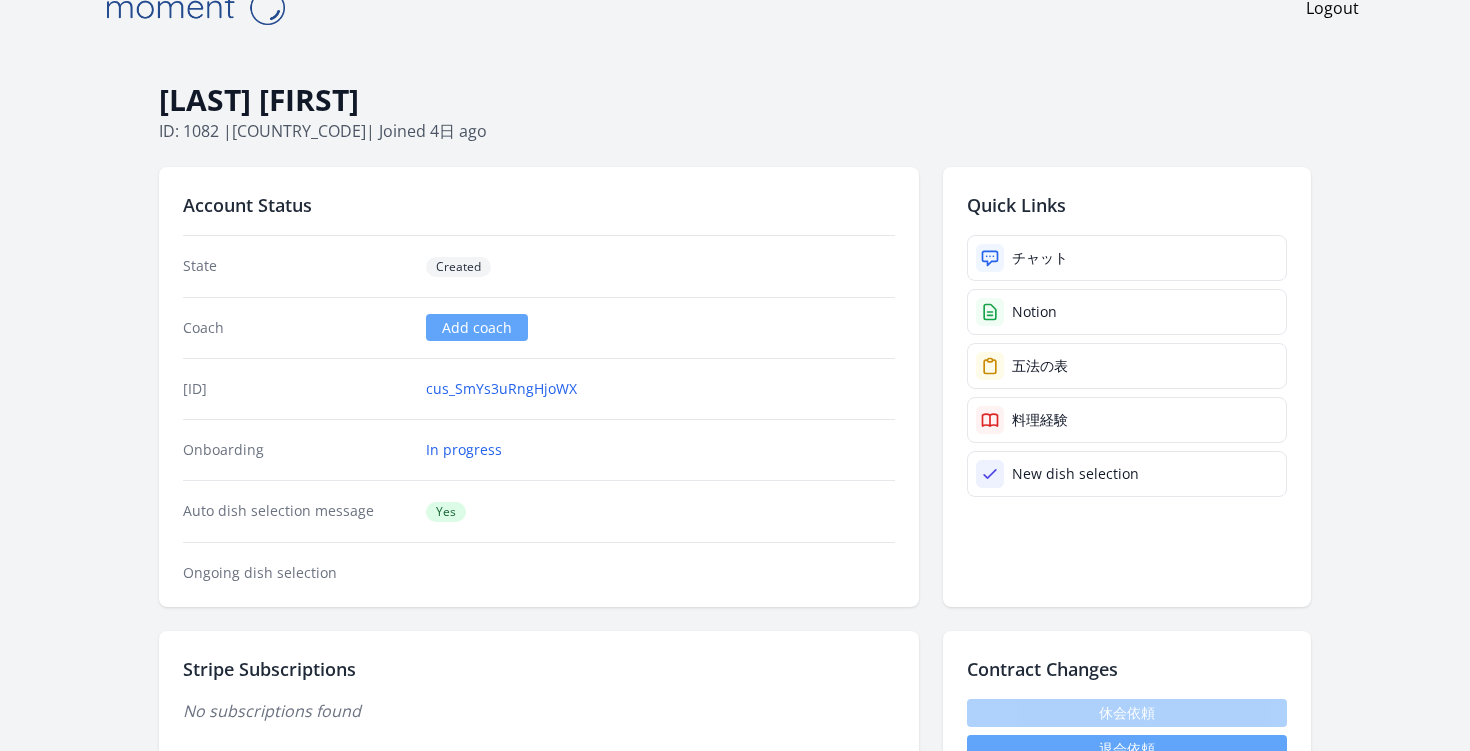 click on "Coach
Add coach" at bounding box center (539, 327) 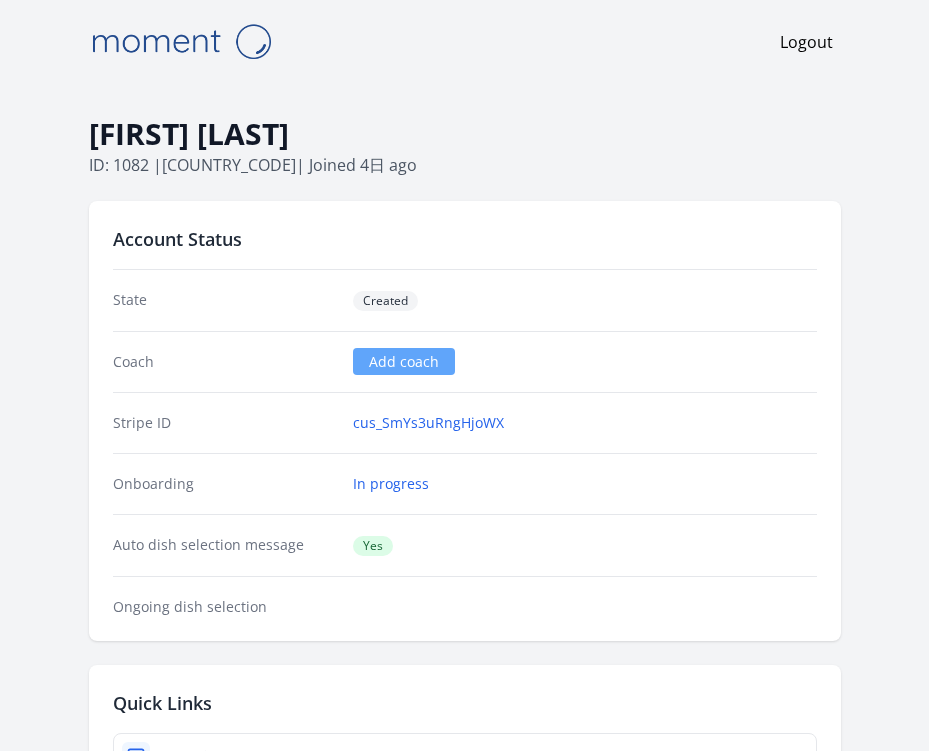 scroll, scrollTop: 0, scrollLeft: 0, axis: both 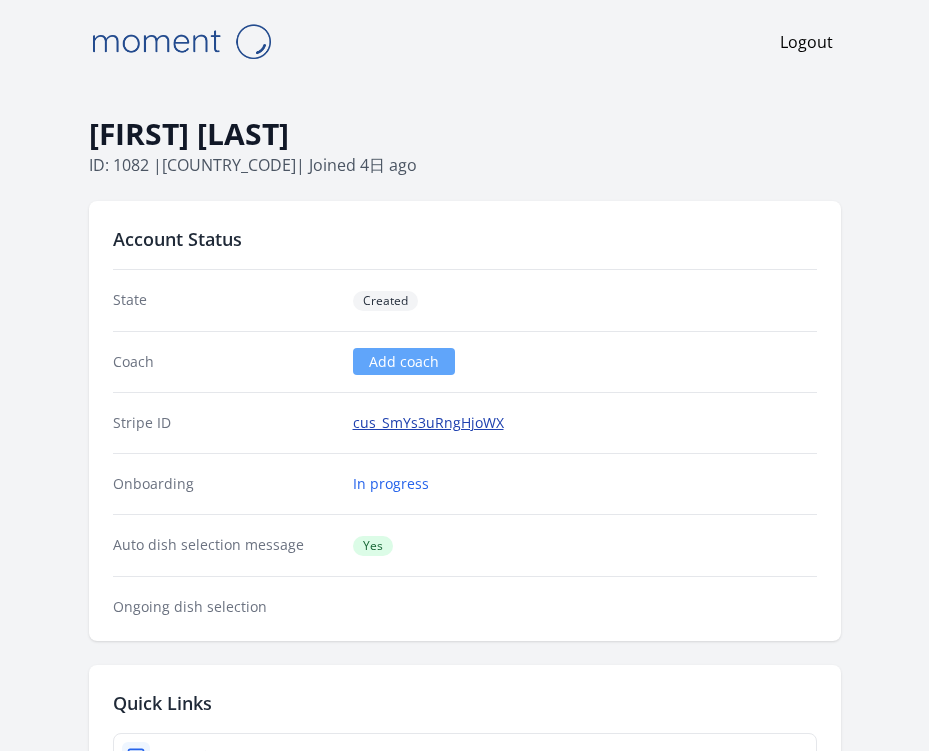 click on "cus_SmYs3uRngHjoWX" at bounding box center [428, 423] 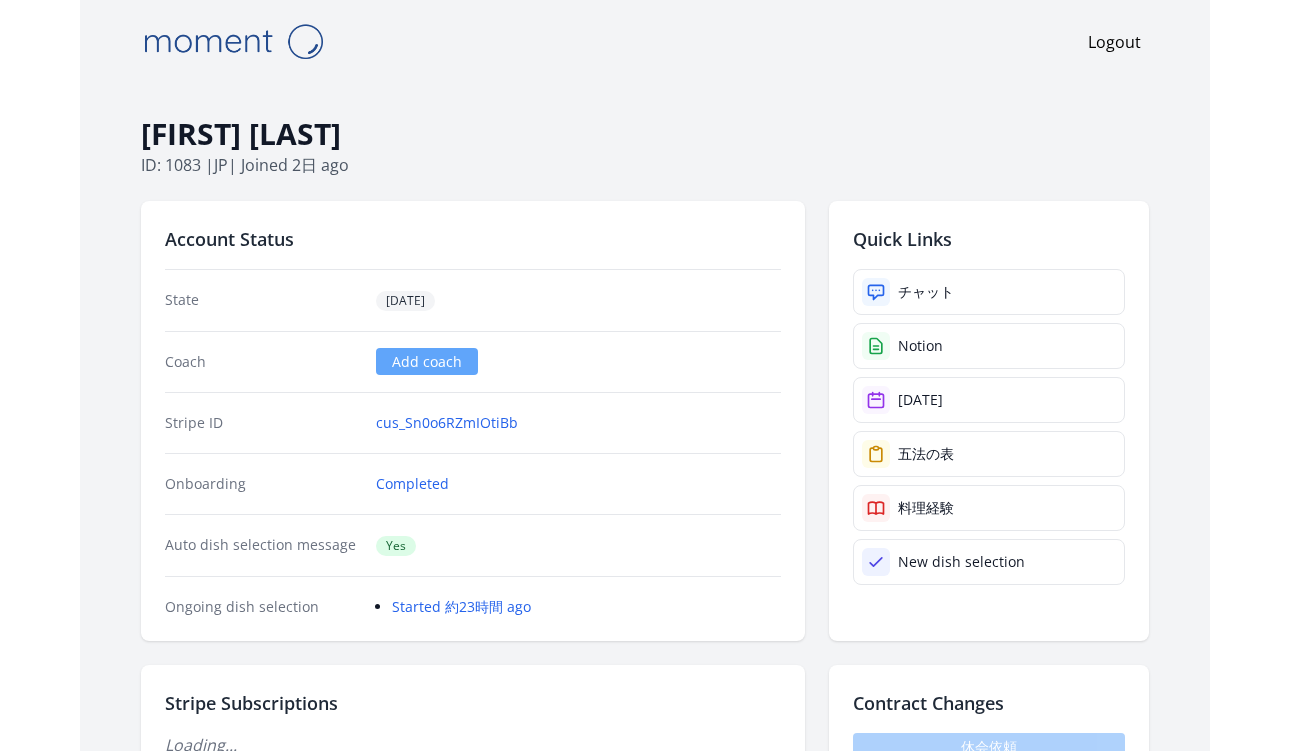 scroll, scrollTop: 0, scrollLeft: 0, axis: both 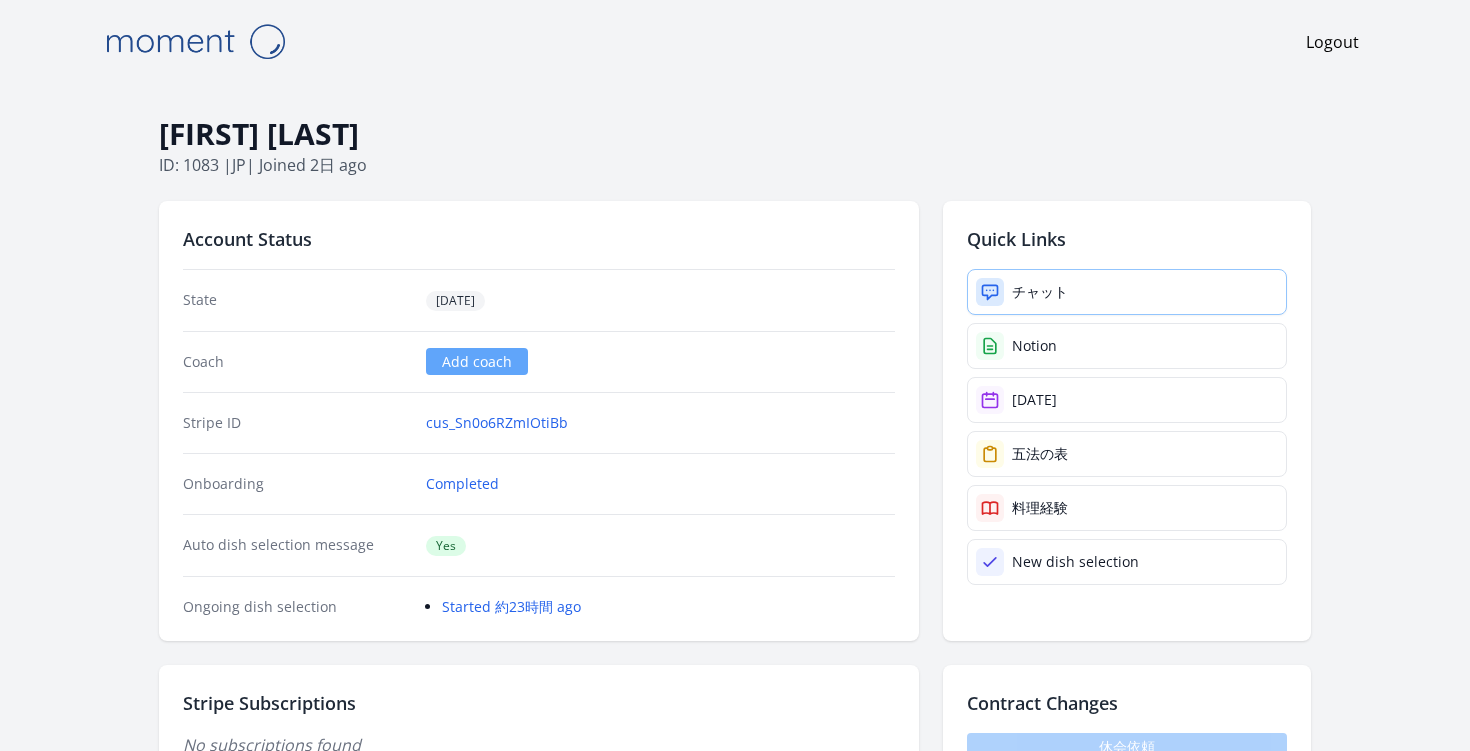 click on "チャット" at bounding box center (1040, 292) 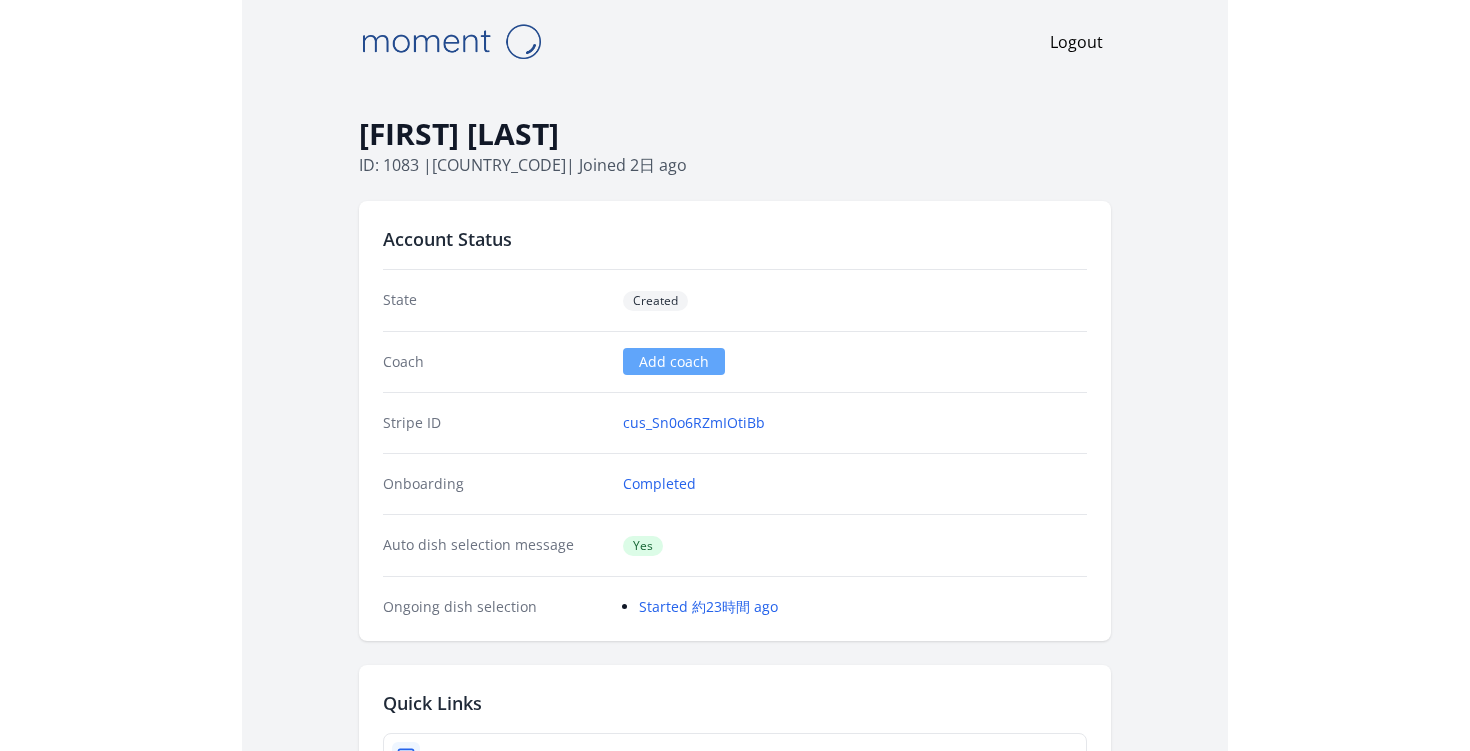 scroll, scrollTop: 0, scrollLeft: 0, axis: both 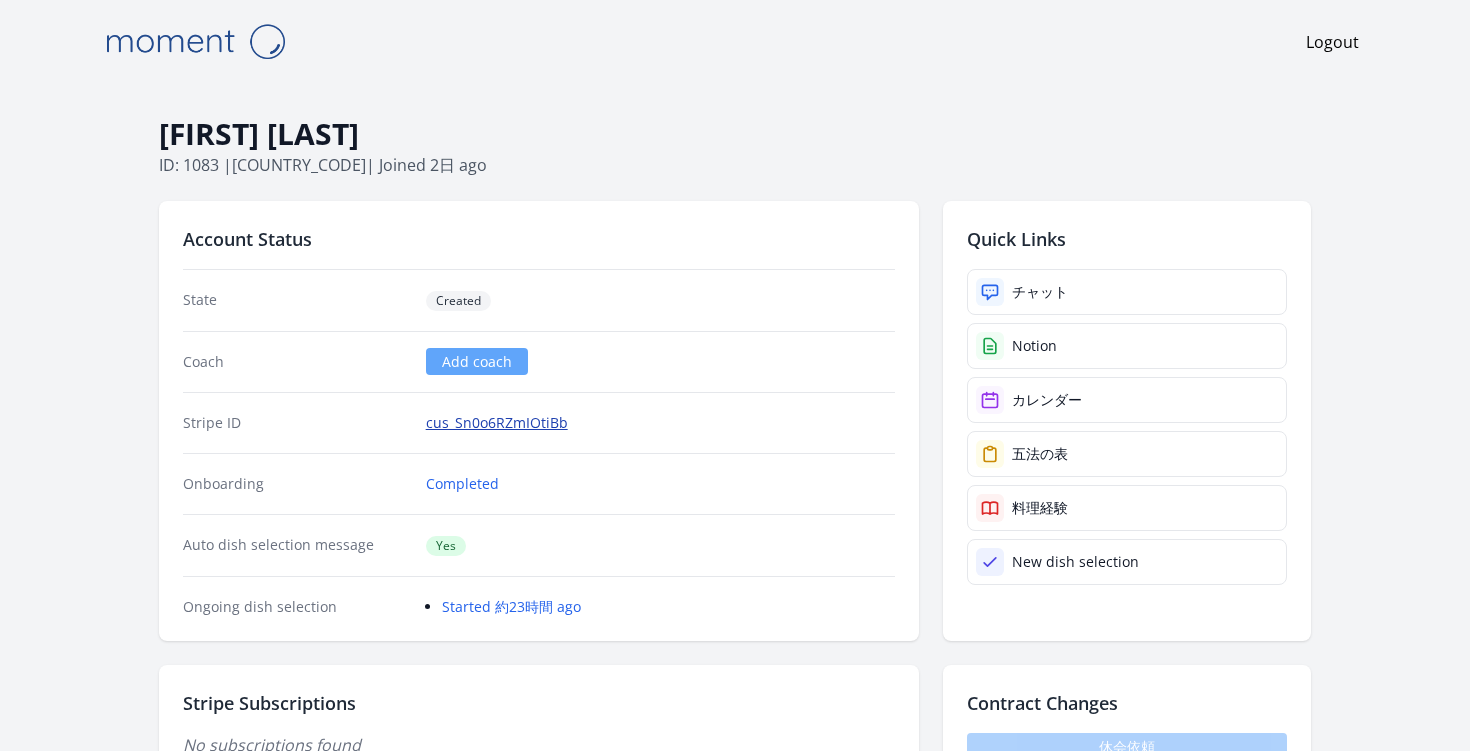 click on "cus_Sn0o6RZmIOtiBb" at bounding box center [497, 423] 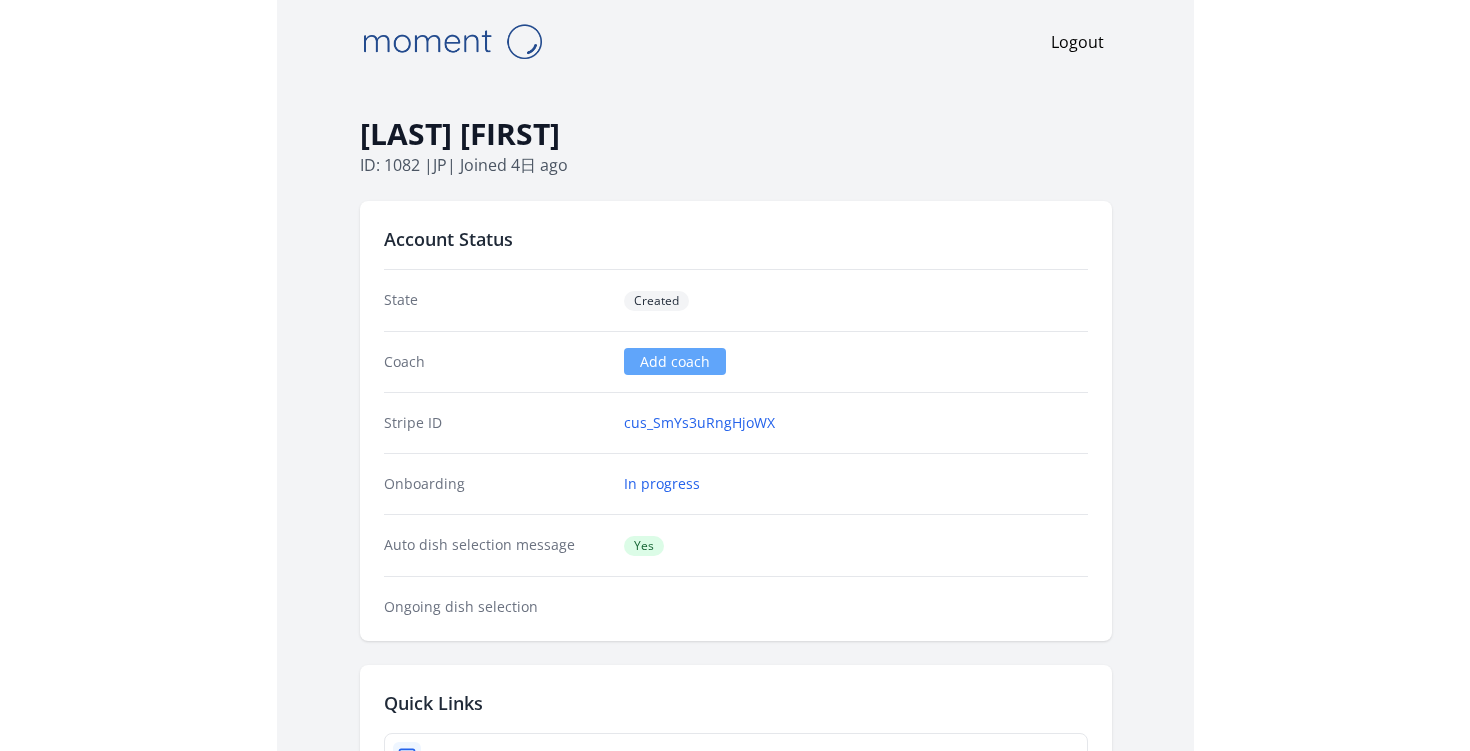 scroll, scrollTop: 0, scrollLeft: 0, axis: both 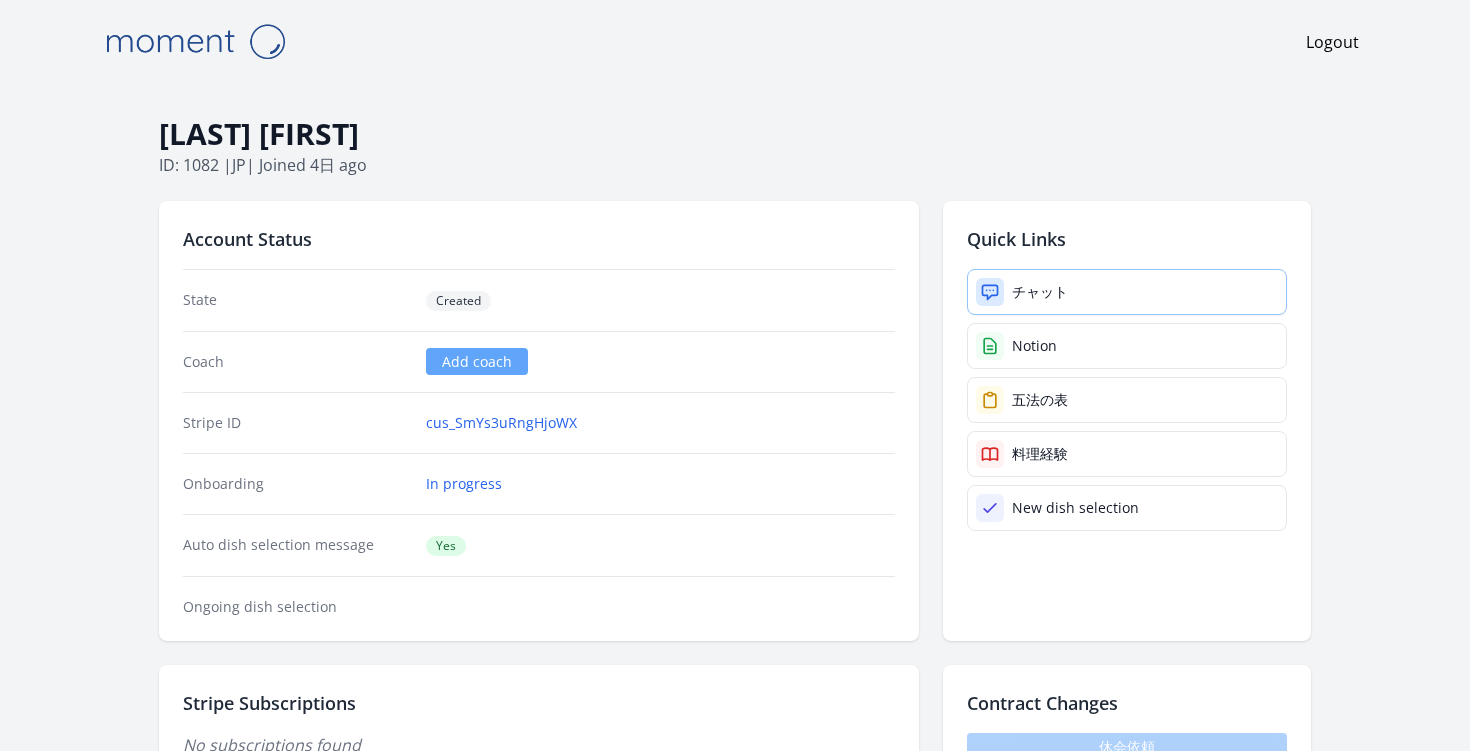 click on "チャット" at bounding box center [1127, 292] 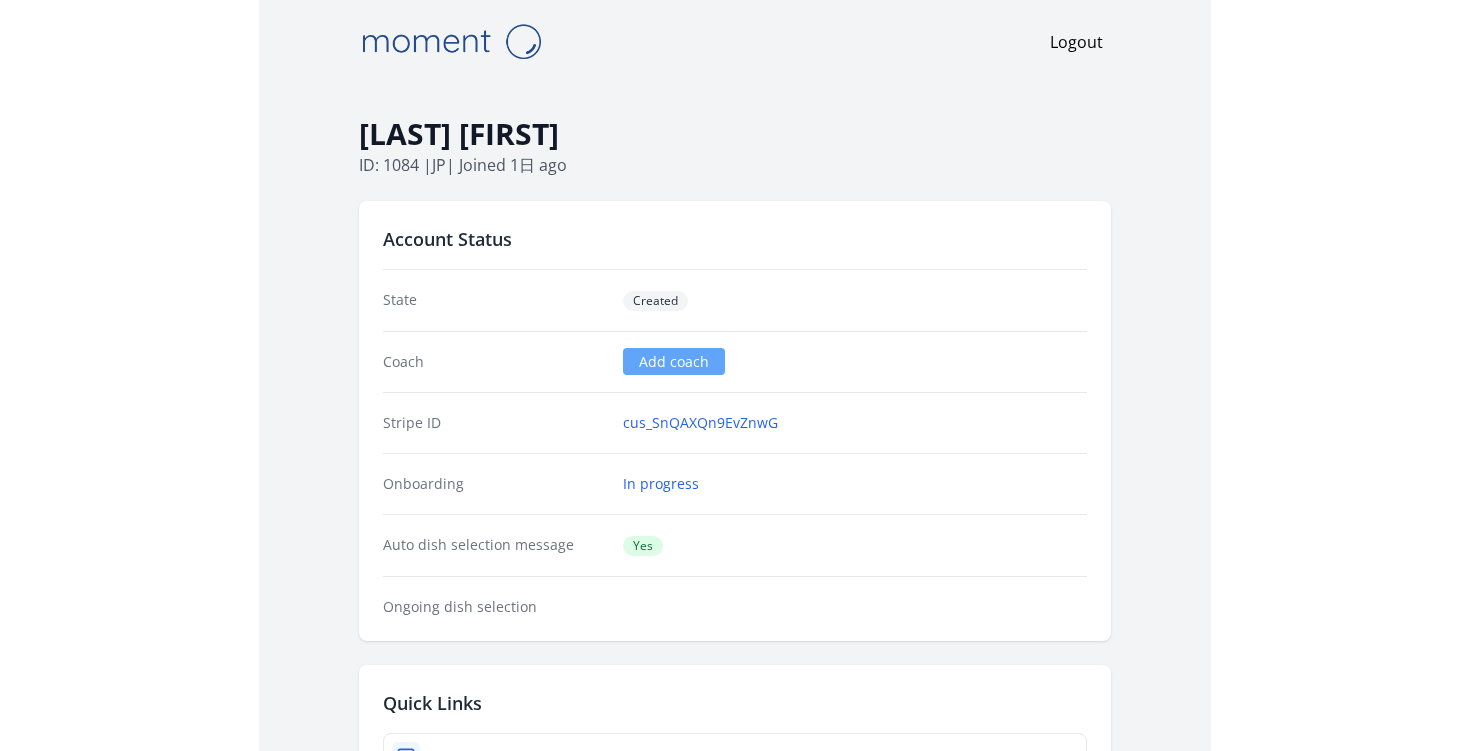 scroll, scrollTop: 0, scrollLeft: 0, axis: both 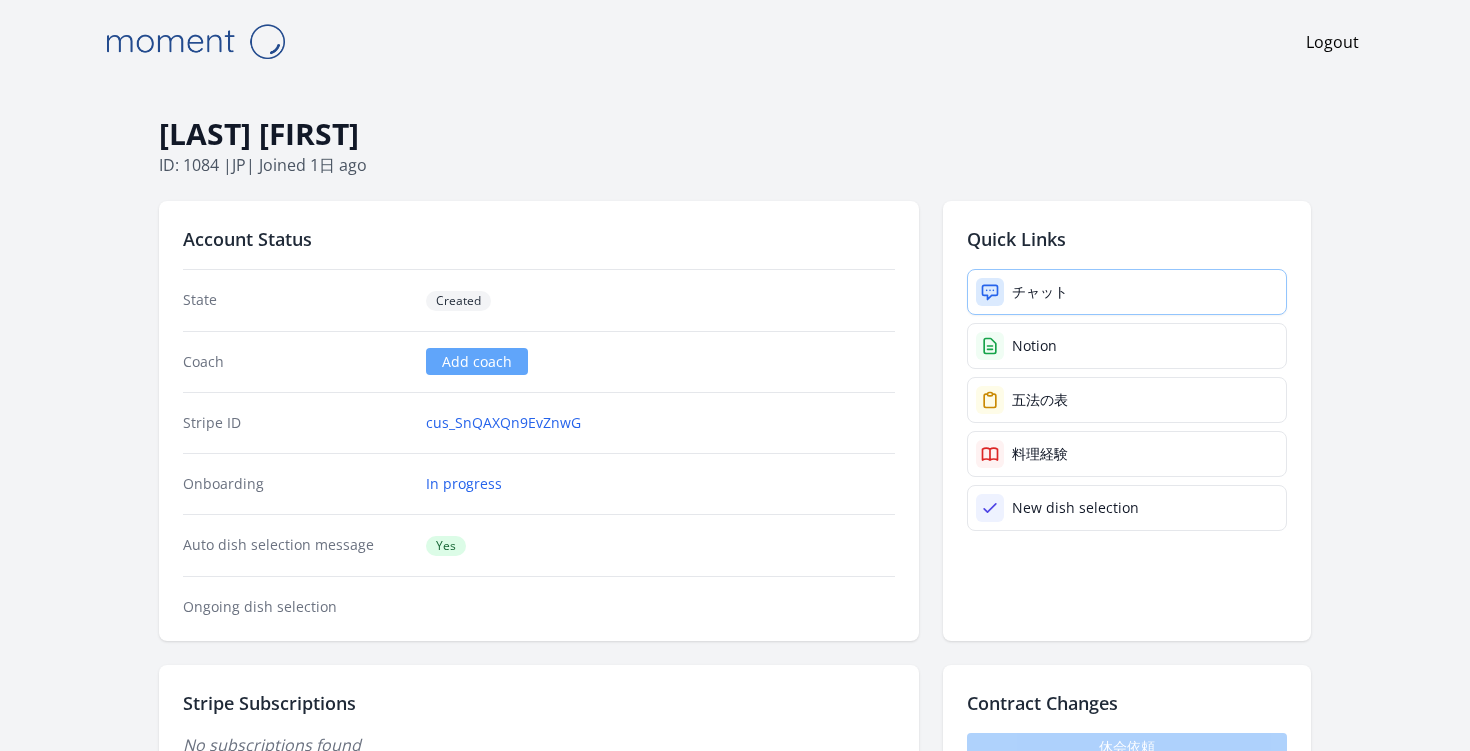 click on "チャット" at bounding box center [1040, 292] 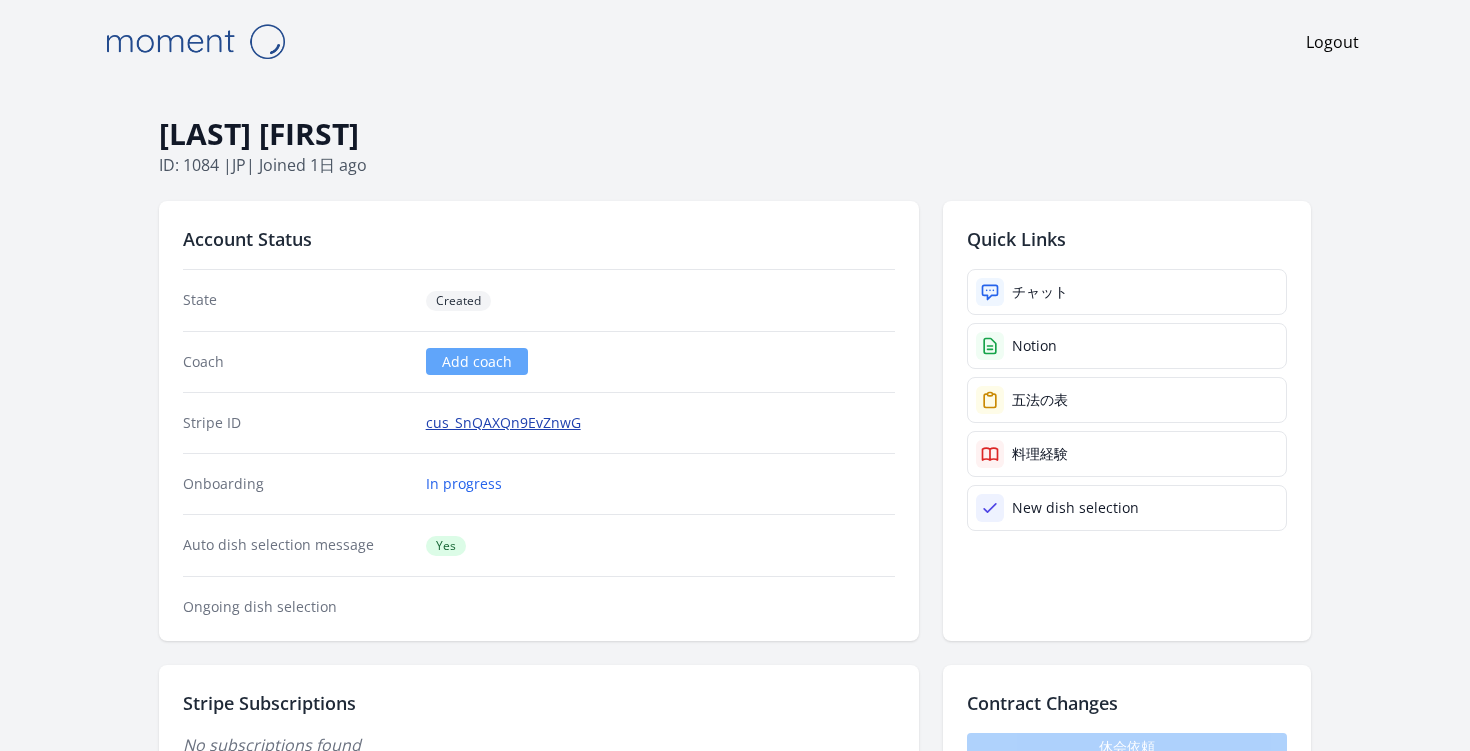 click on "cus_SnQAXQn9EvZnwG" at bounding box center [503, 423] 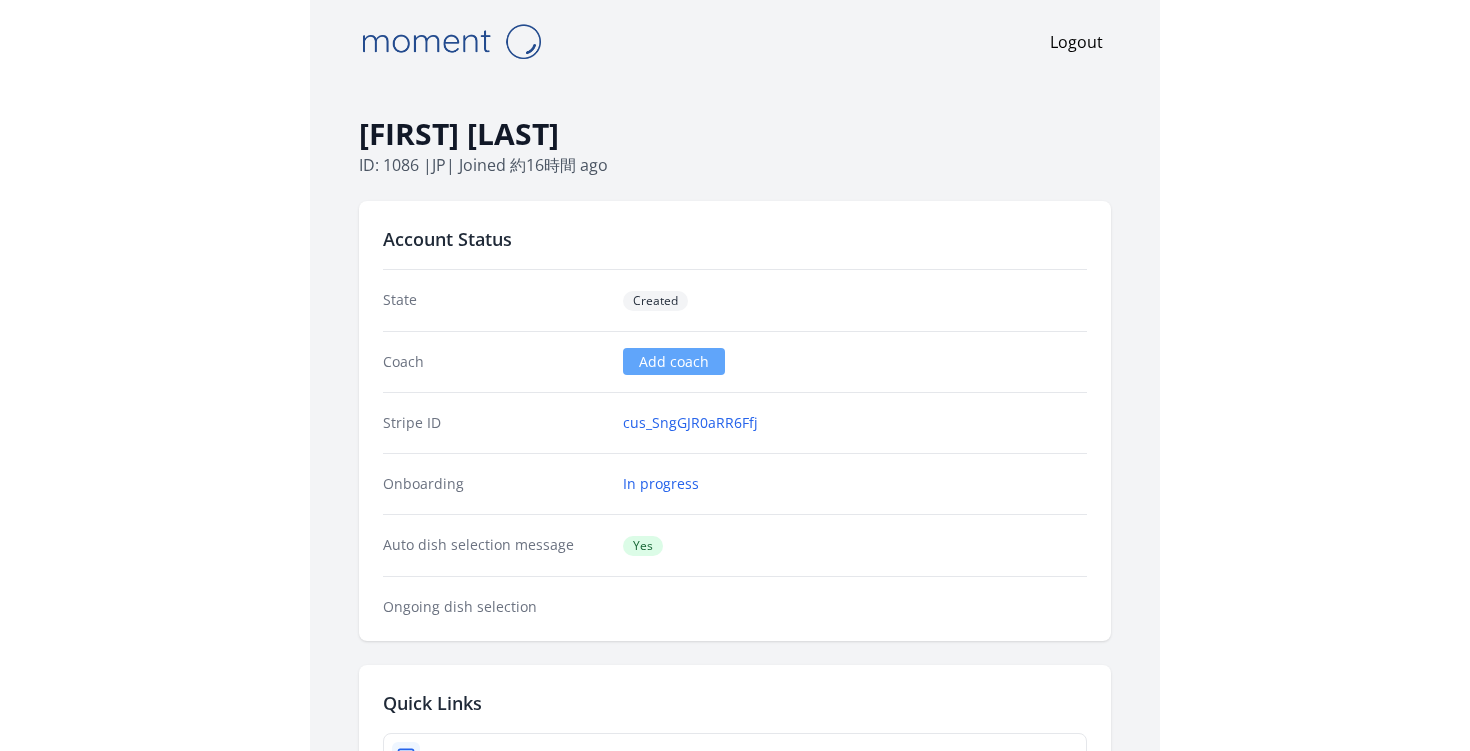 scroll, scrollTop: 0, scrollLeft: 0, axis: both 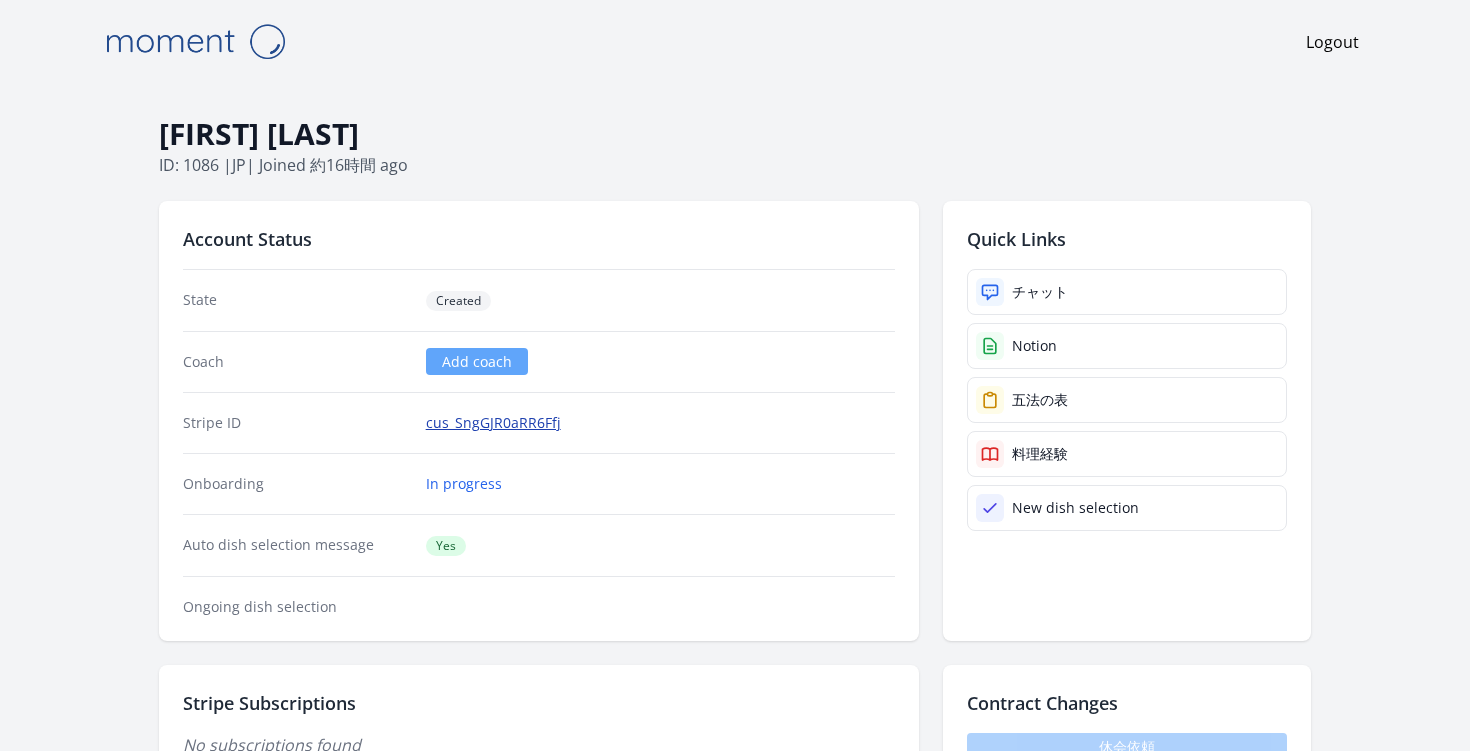 click on "cus_SngGJR0aRR6Ffj" at bounding box center [493, 423] 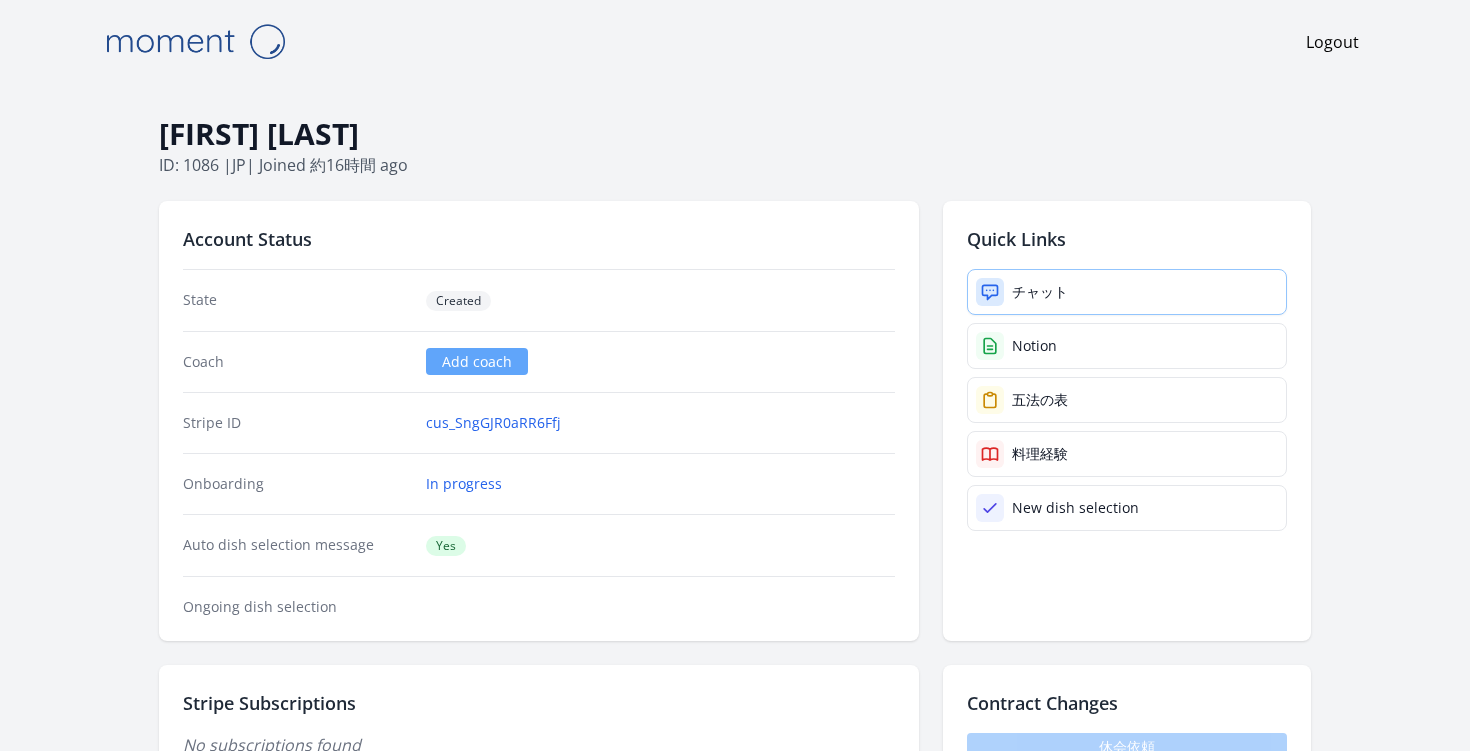 click on "チャット" at bounding box center [1127, 292] 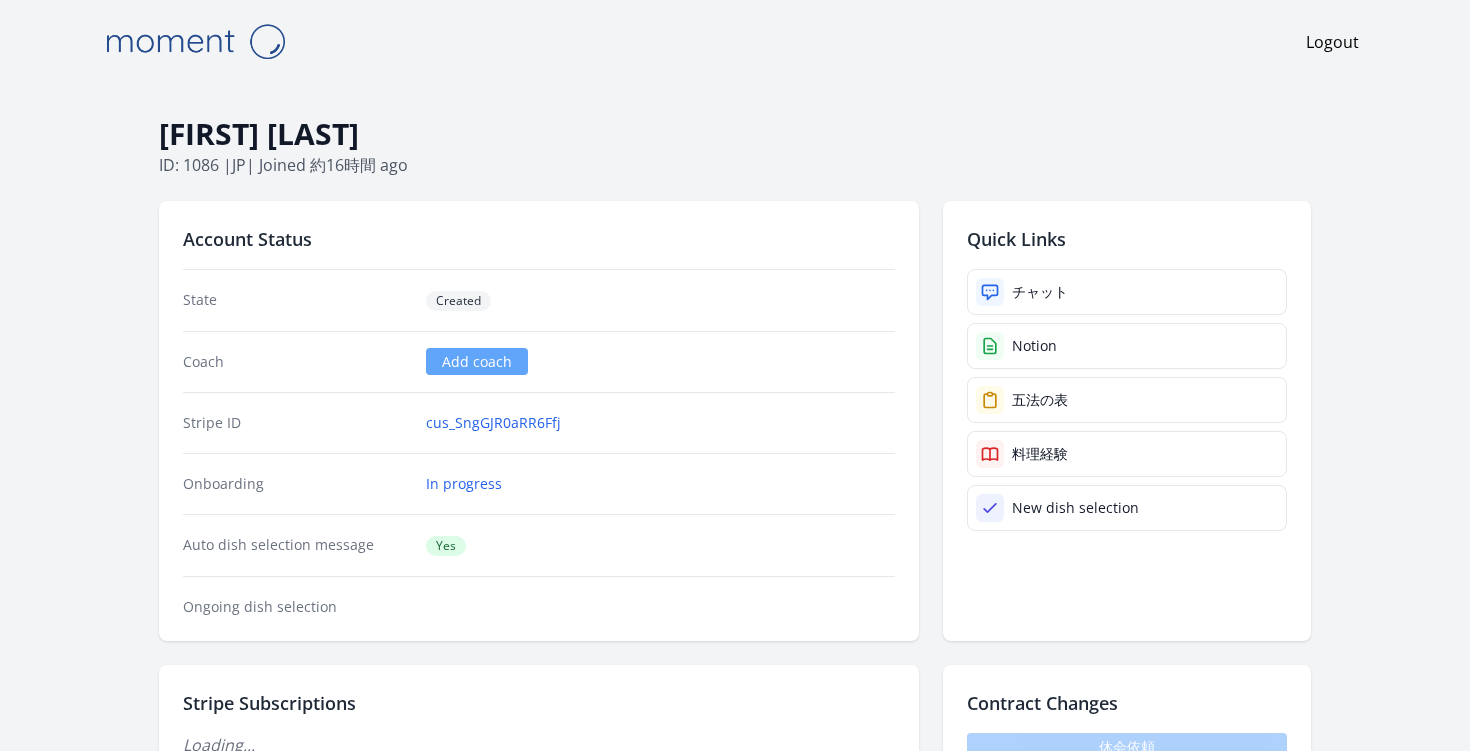 scroll, scrollTop: 0, scrollLeft: 0, axis: both 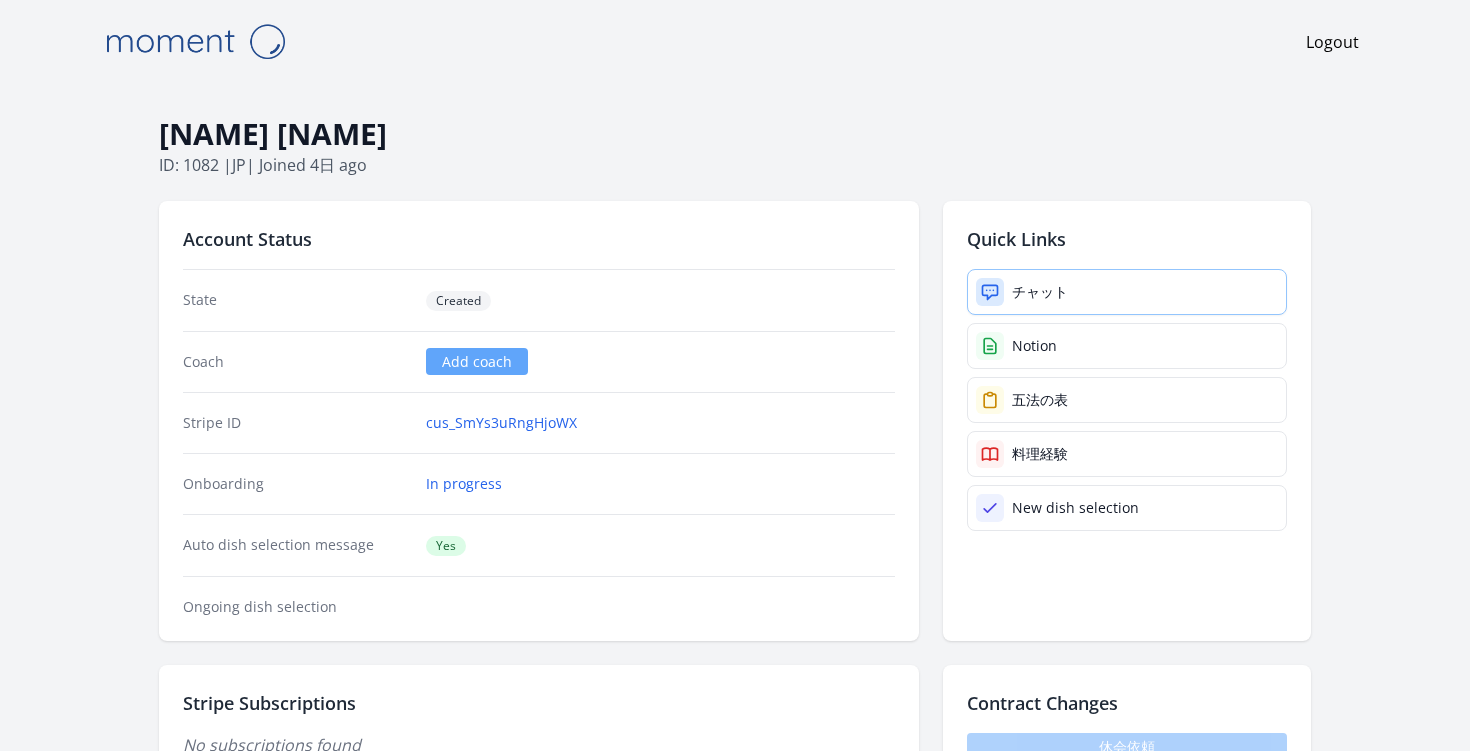 click on "チャット" at bounding box center (1127, 292) 